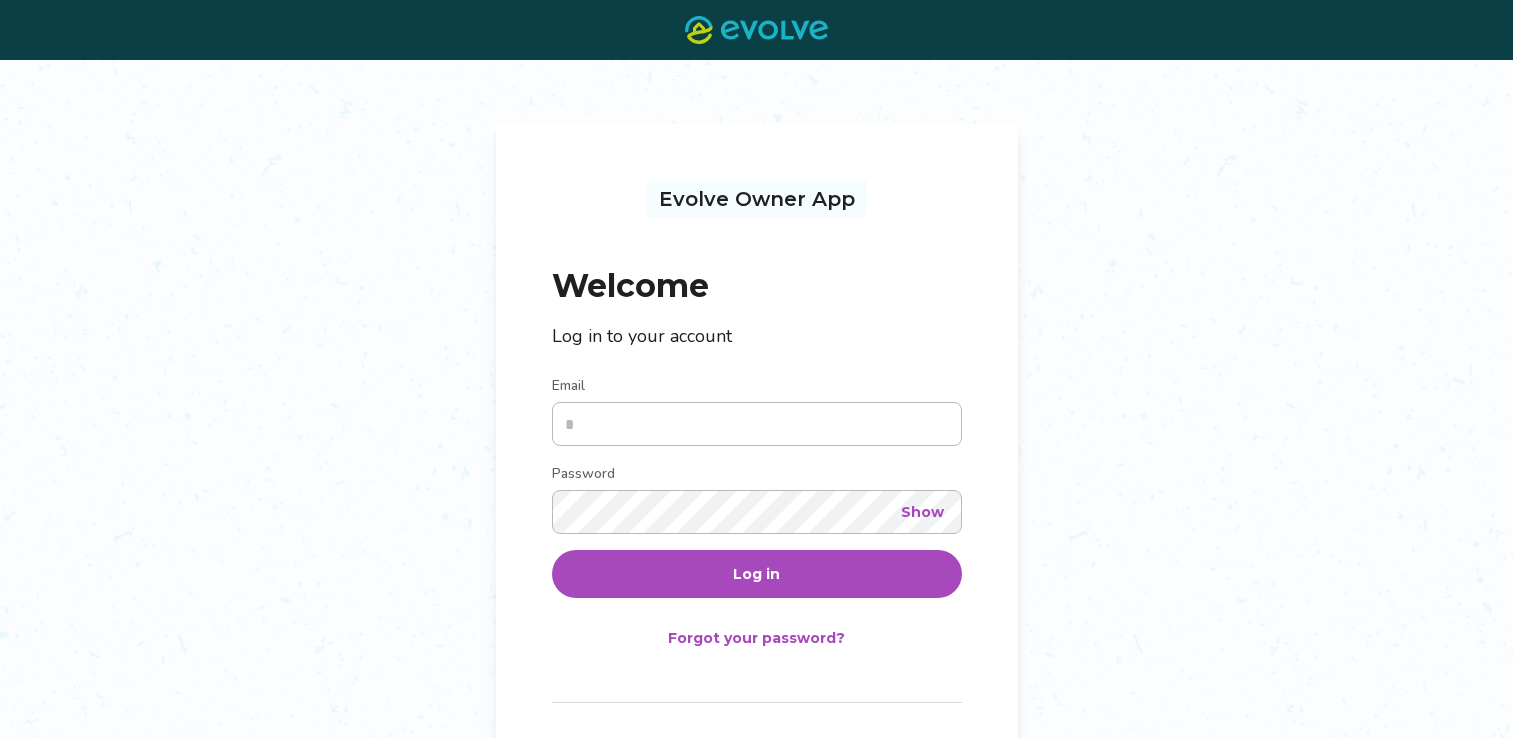 scroll, scrollTop: 0, scrollLeft: 0, axis: both 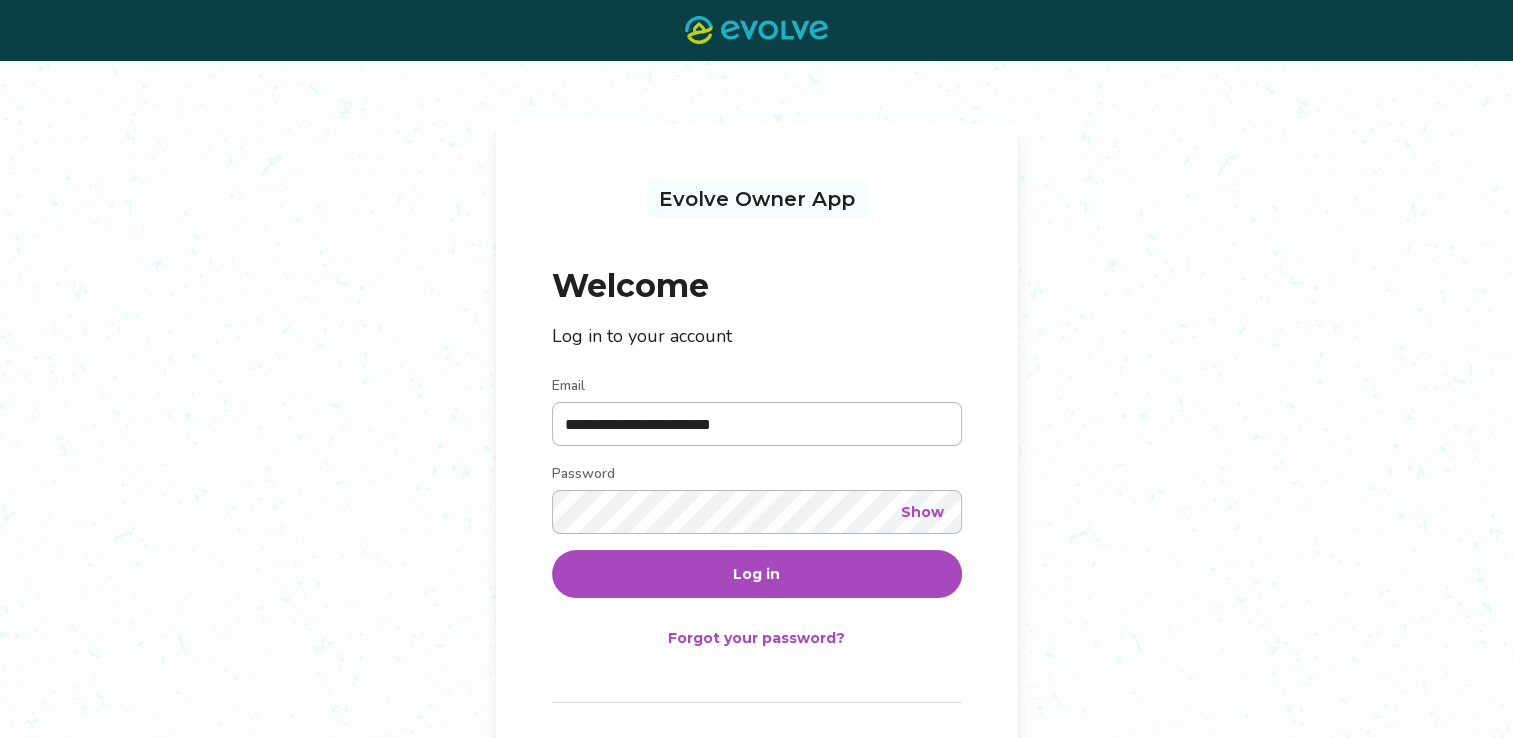 type on "**********" 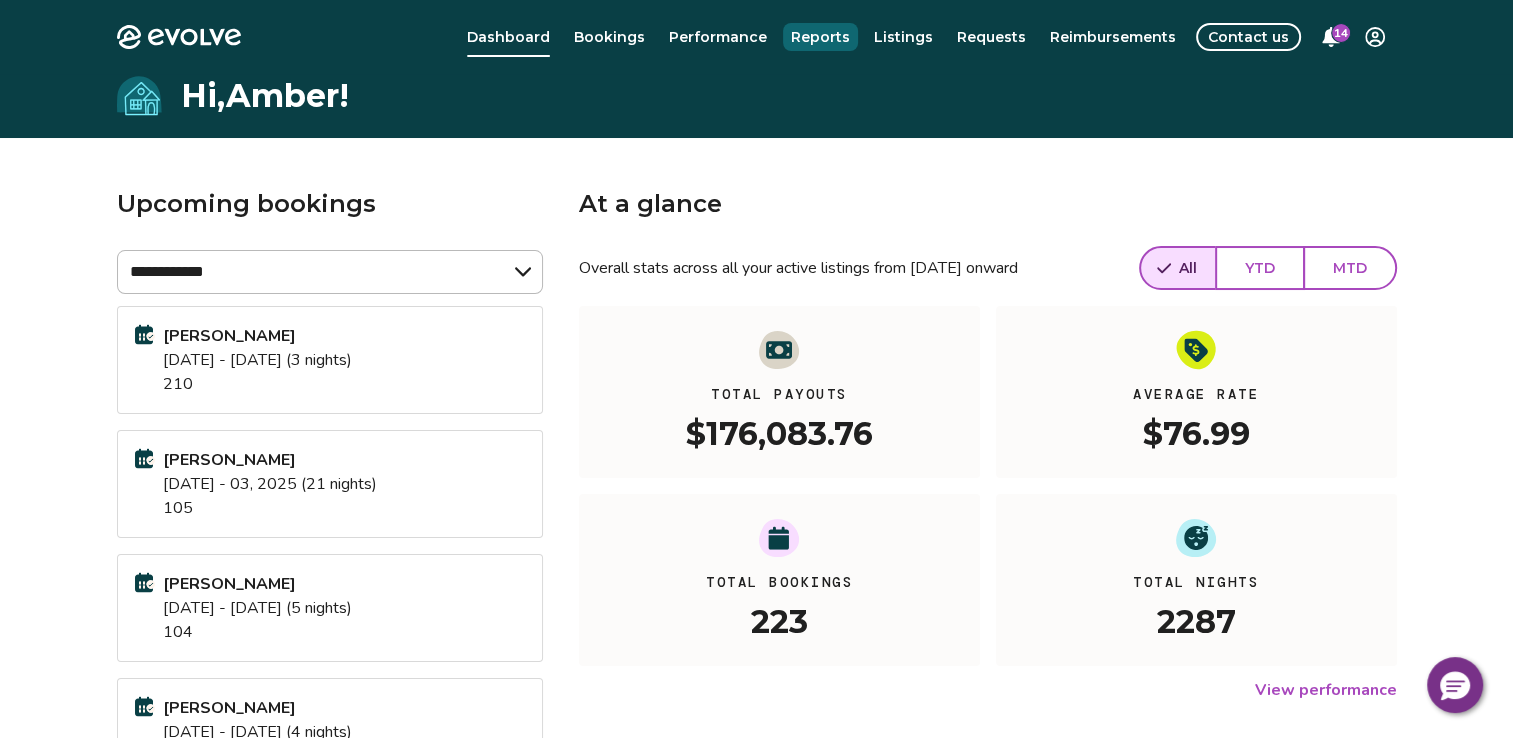 click on "Reports" at bounding box center (820, 37) 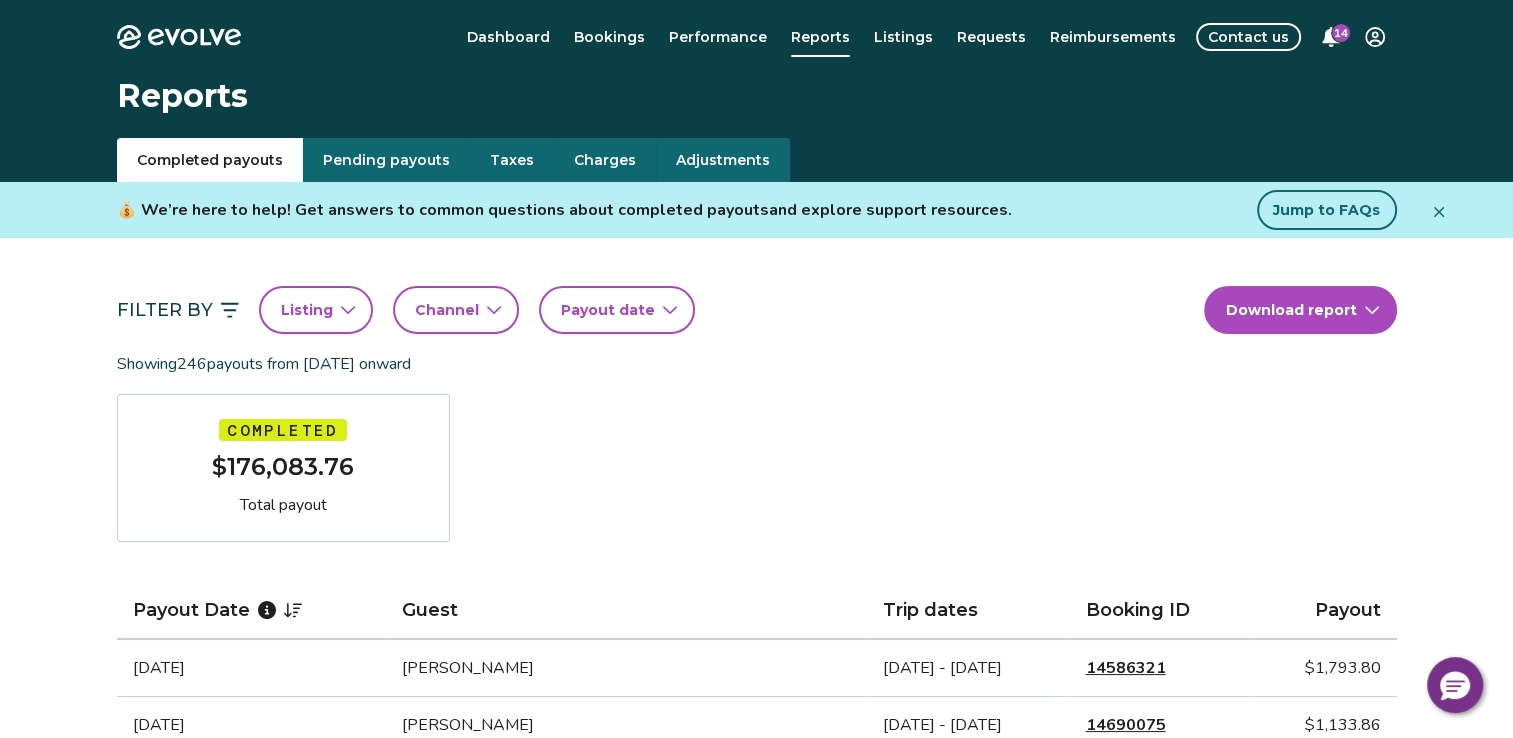 click on "Payout date" at bounding box center [608, 310] 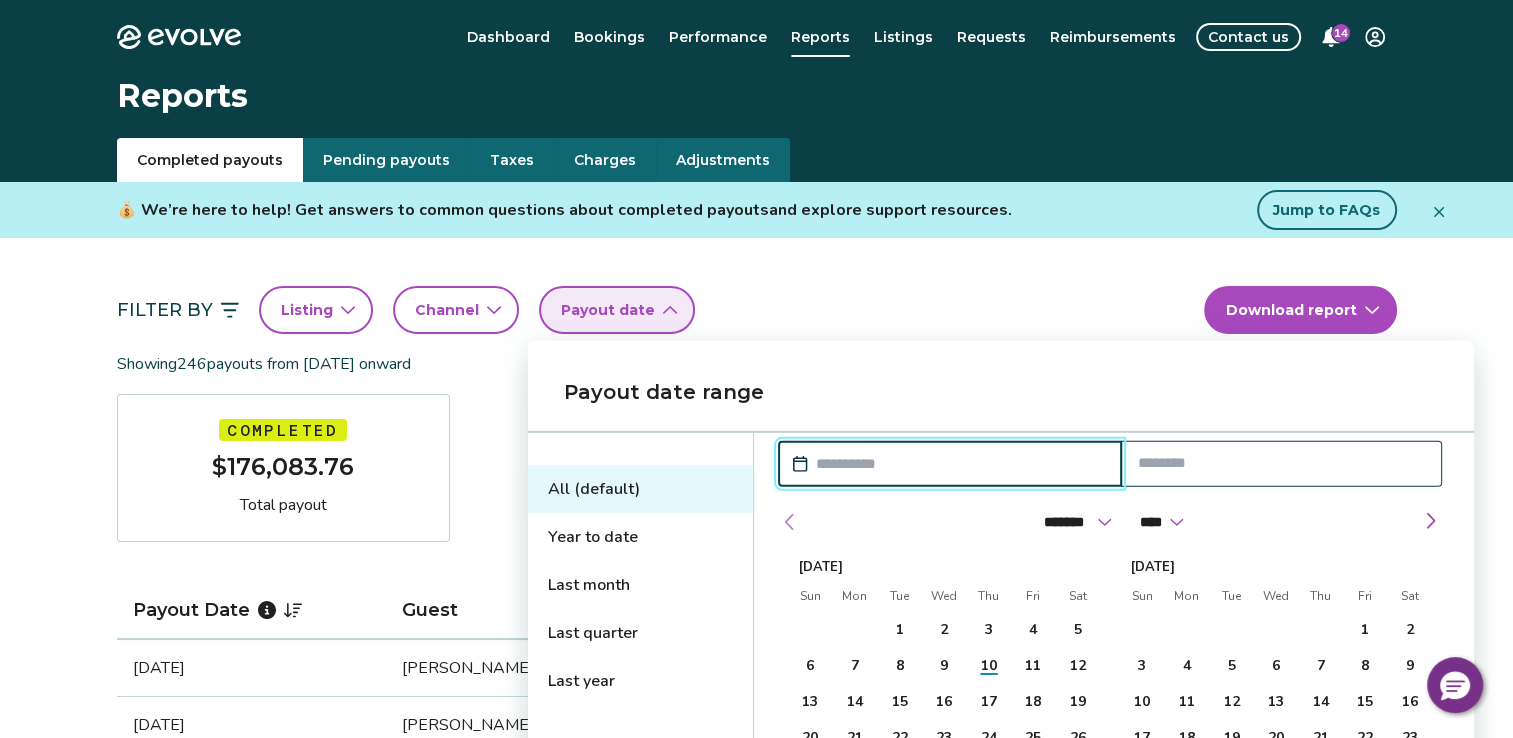 click at bounding box center (790, 522) 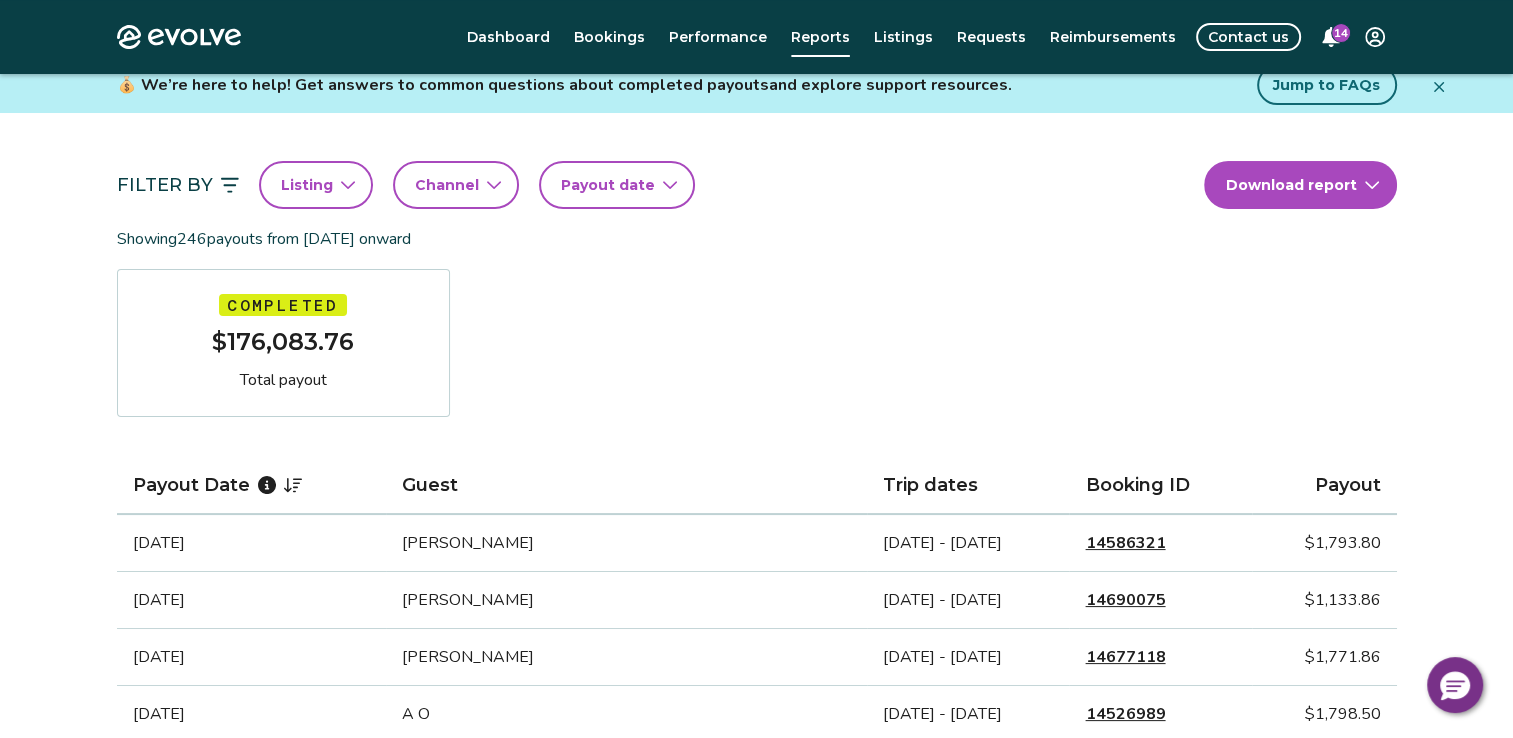 scroll, scrollTop: 190, scrollLeft: 0, axis: vertical 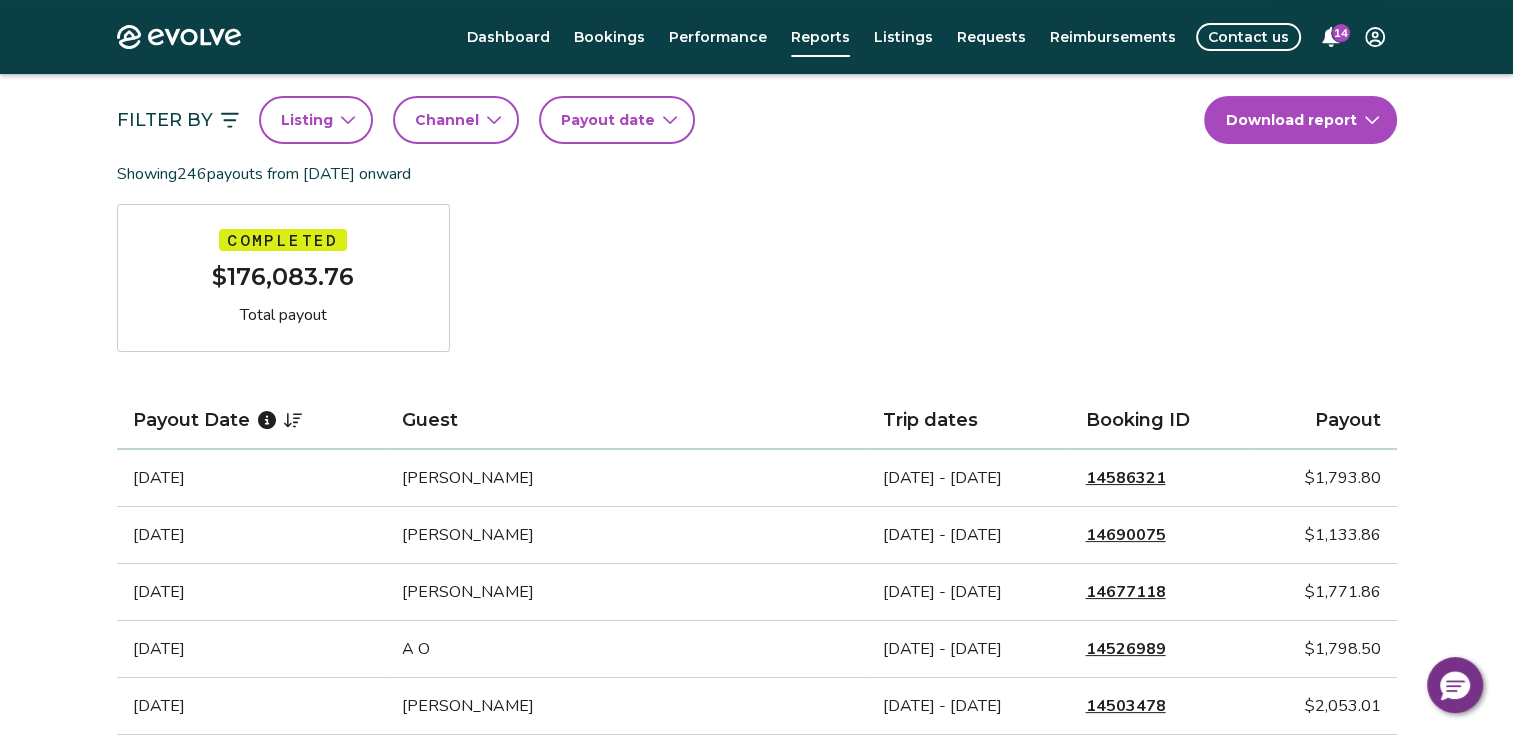 click on "Payout date" at bounding box center (608, 120) 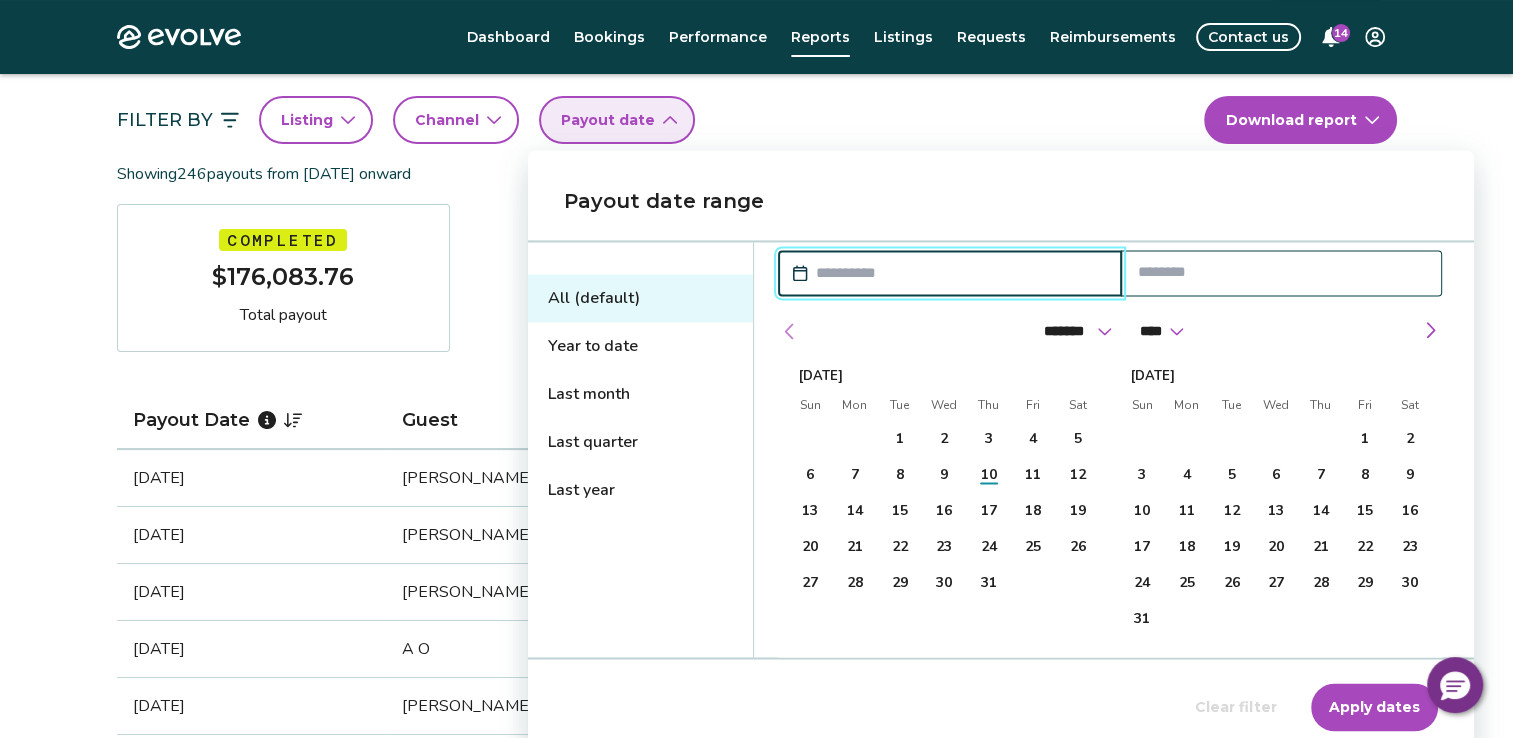 click at bounding box center (790, 331) 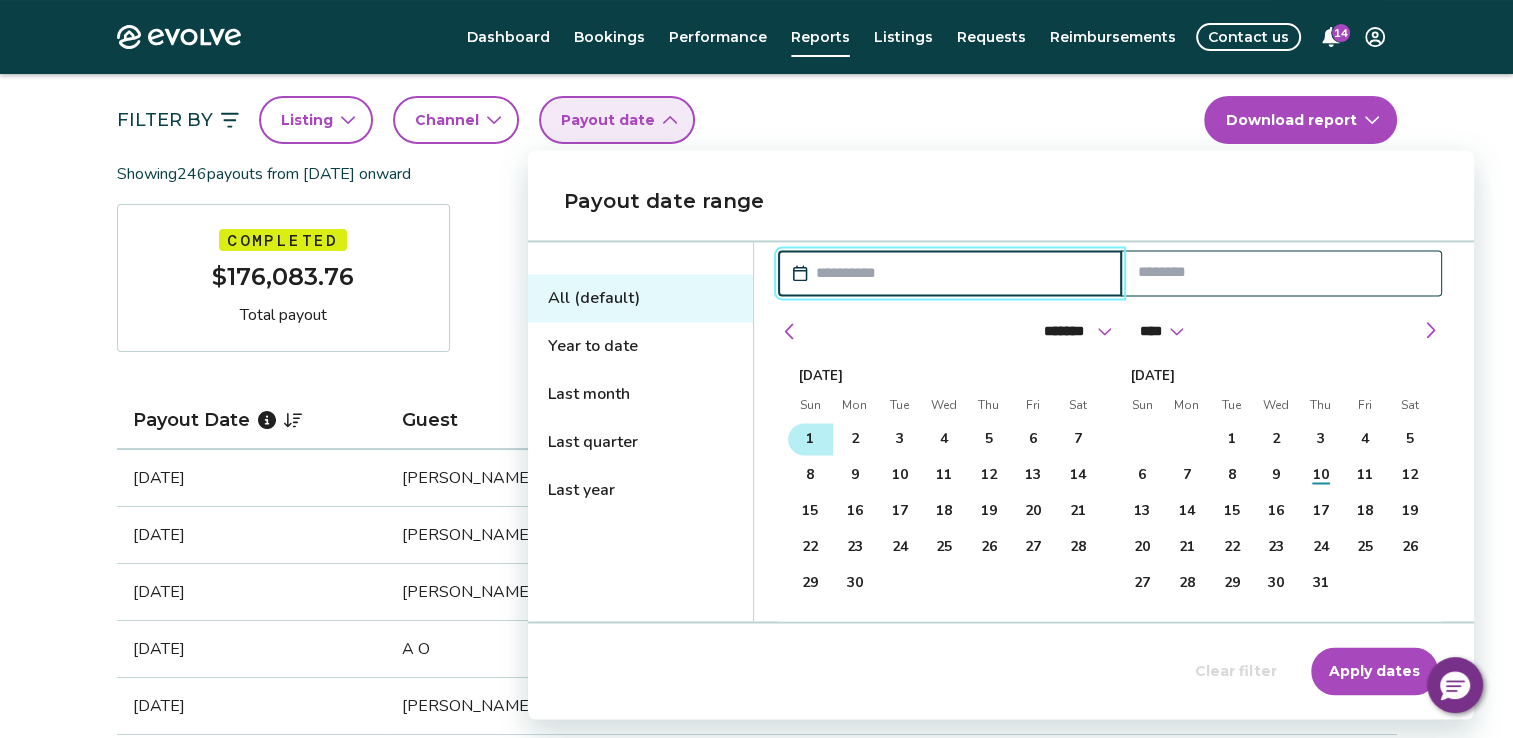 click on "1" at bounding box center (810, 439) 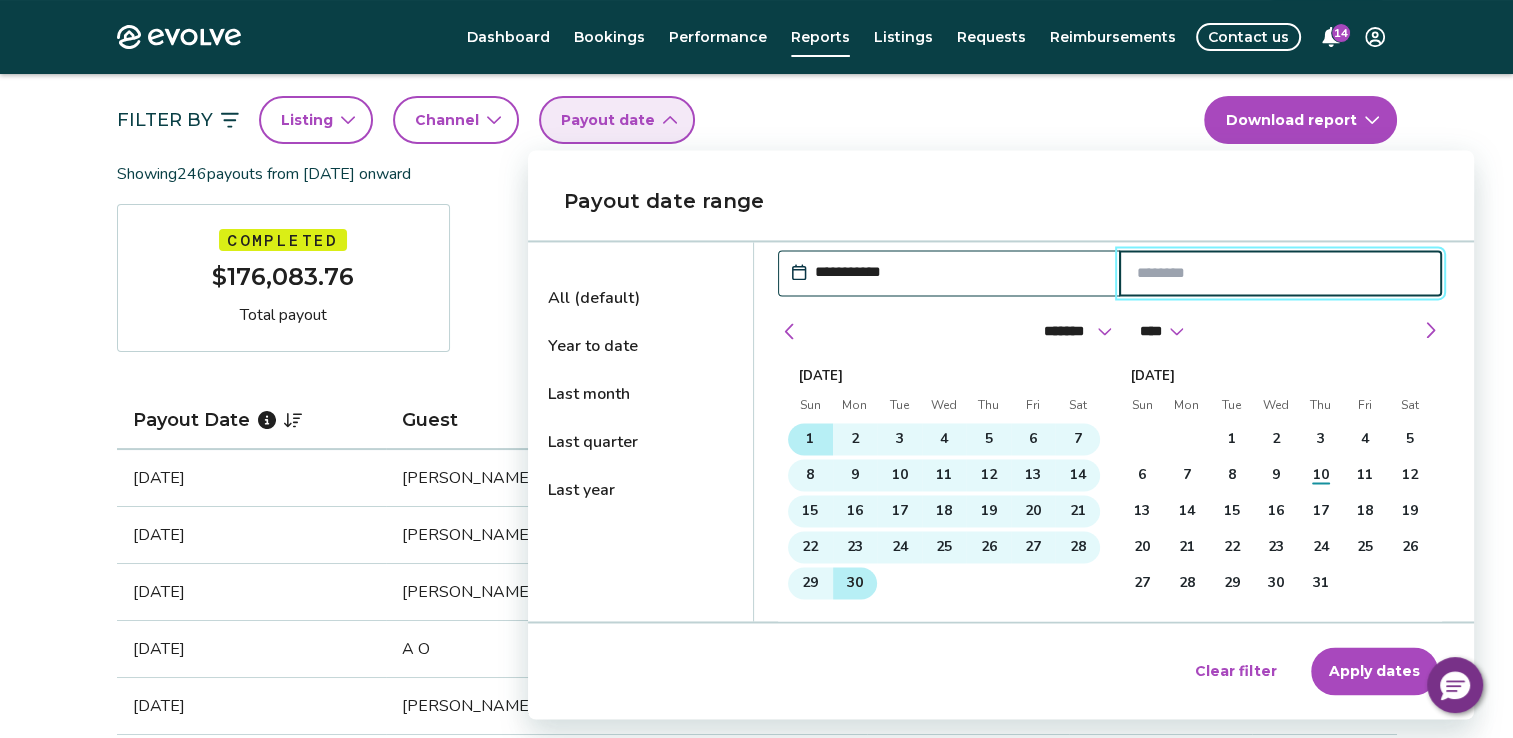 click on "30" at bounding box center (855, 583) 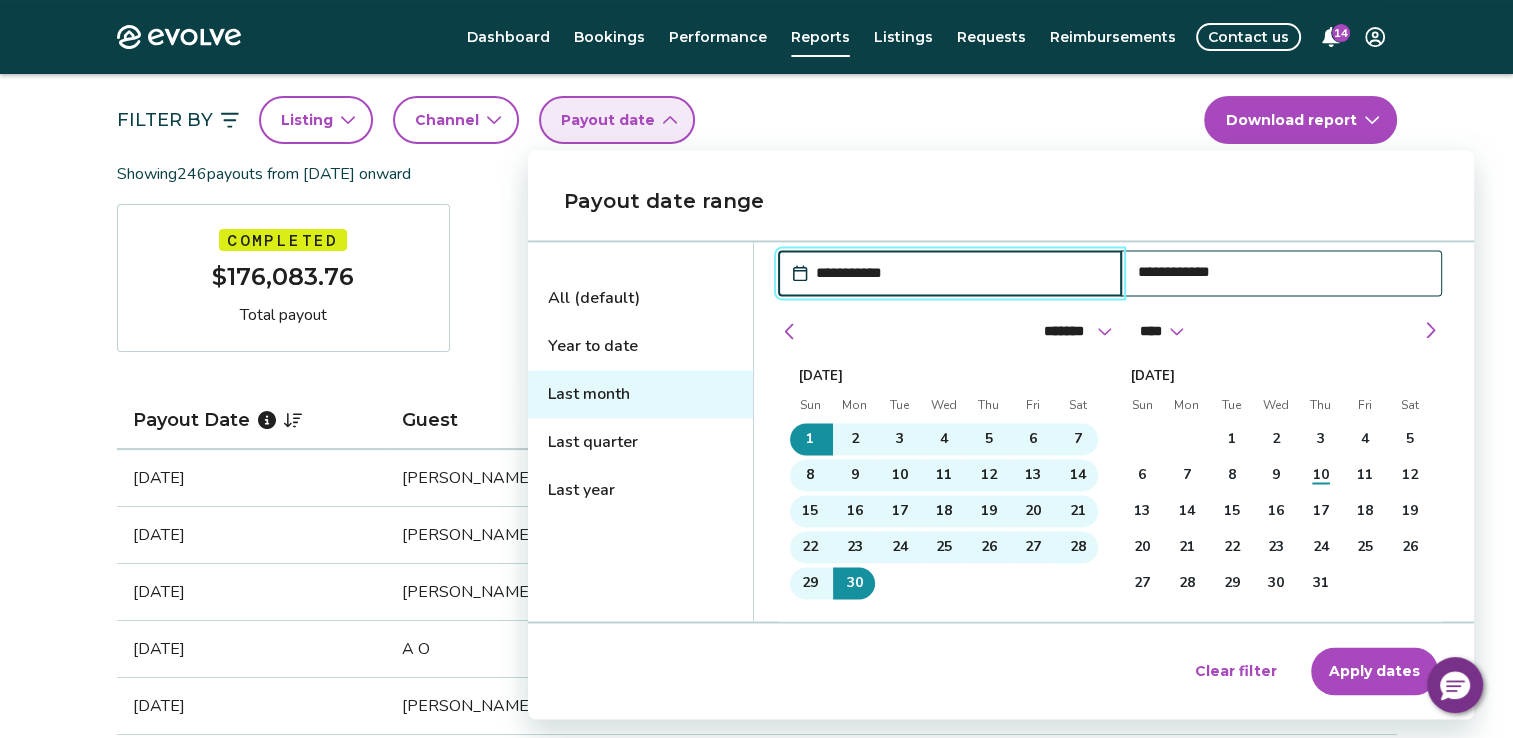 click on "Apply dates" at bounding box center (1374, 671) 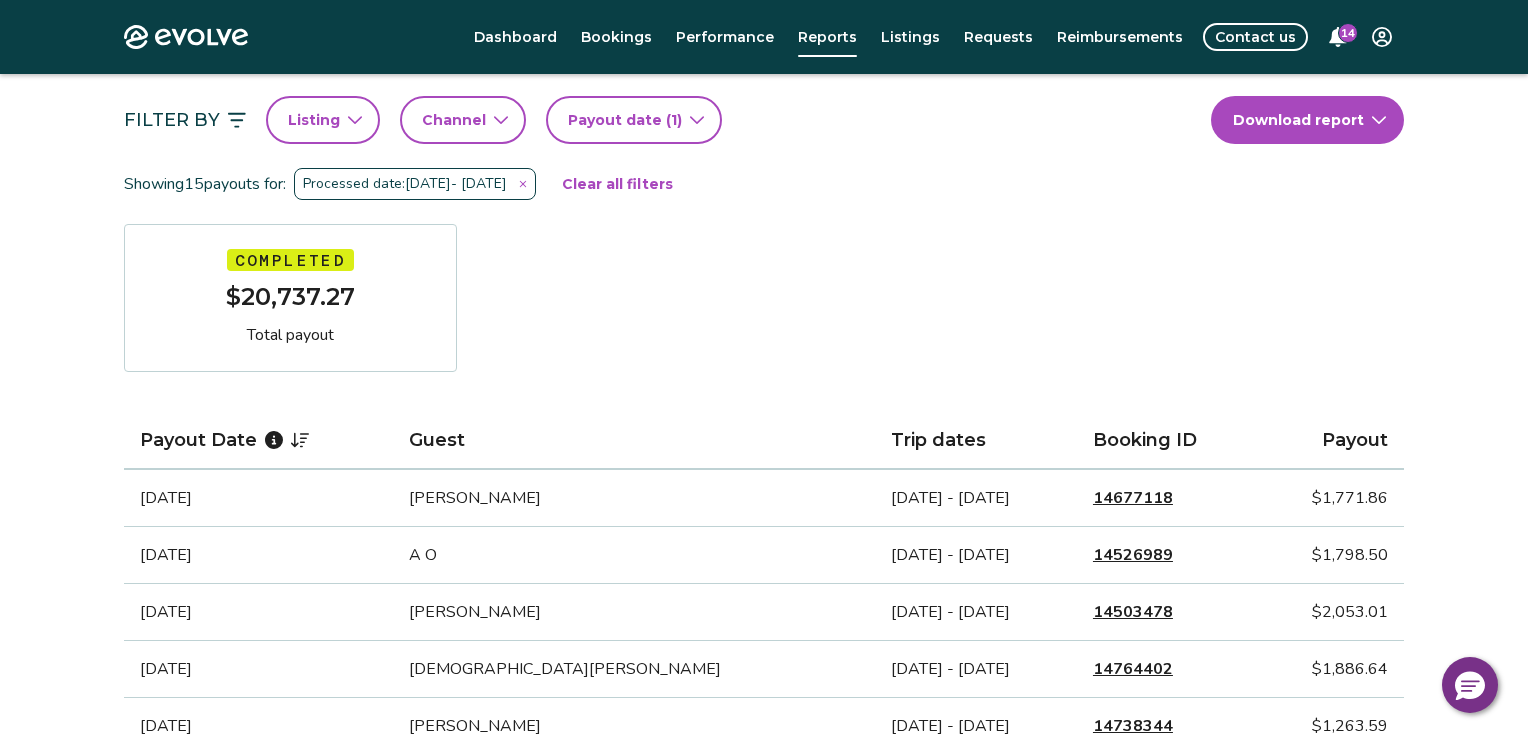 click on "Evolve Dashboard Bookings Performance Reports Listings Requests Reimbursements Contact us 14 Reports Completed payouts Pending payouts Taxes Charges Adjustments 💰 We’re here to help! Get answers to common questions about   completed payouts  and explore support resources. Jump to FAQs Filter By  Listing Channel Payout date (1) Download   report Showing  15  payouts   for: Processed date:  [DATE]  -   [DATE] Clear all filters Completed $20,737.27 Total payout Payout Date Guest Trip dates Booking ID Payout [DATE] [PERSON_NAME] [DATE] - [DATE] 14677118 $1,771.86 [DATE] A O [DATE] - [DATE] 14526989 $1,798.50 [DATE] [PERSON_NAME] [DATE] - [DATE] 14503478 $2,053.01 [DATE] [PERSON_NAME] [DATE] - [DATE] 14764402 $1,886.64 [DATE] [PERSON_NAME] [DATE] - [DATE] 14738344 $1,263.59 [DATE] [PERSON_NAME] [DATE] - [DATE] 14720583 $292.13 [DATE] [PERSON_NAME] [DATE] - [DATE] 14560177 $409.57 [DATE] 14709778" at bounding box center [764, 939] 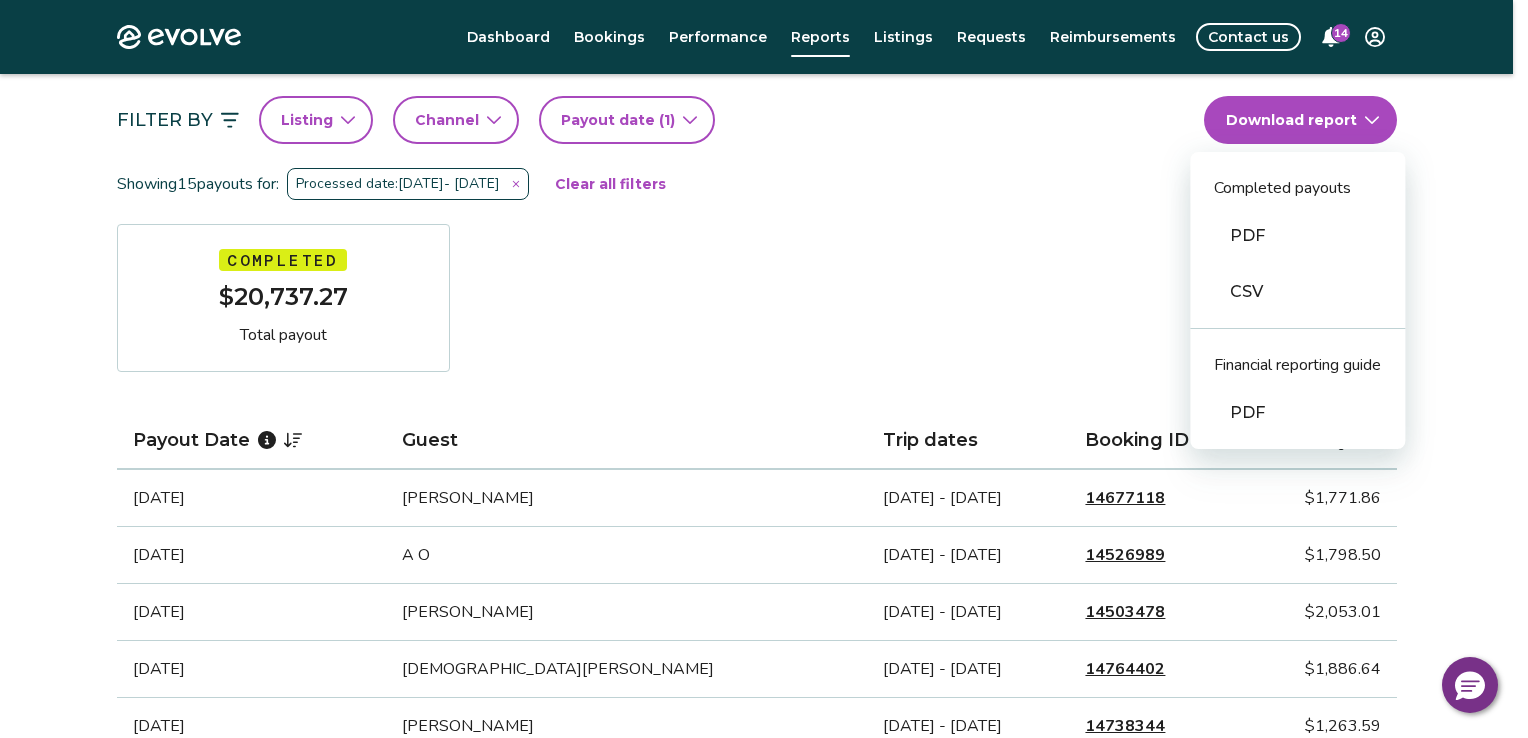 click on "CSV" at bounding box center [1297, 292] 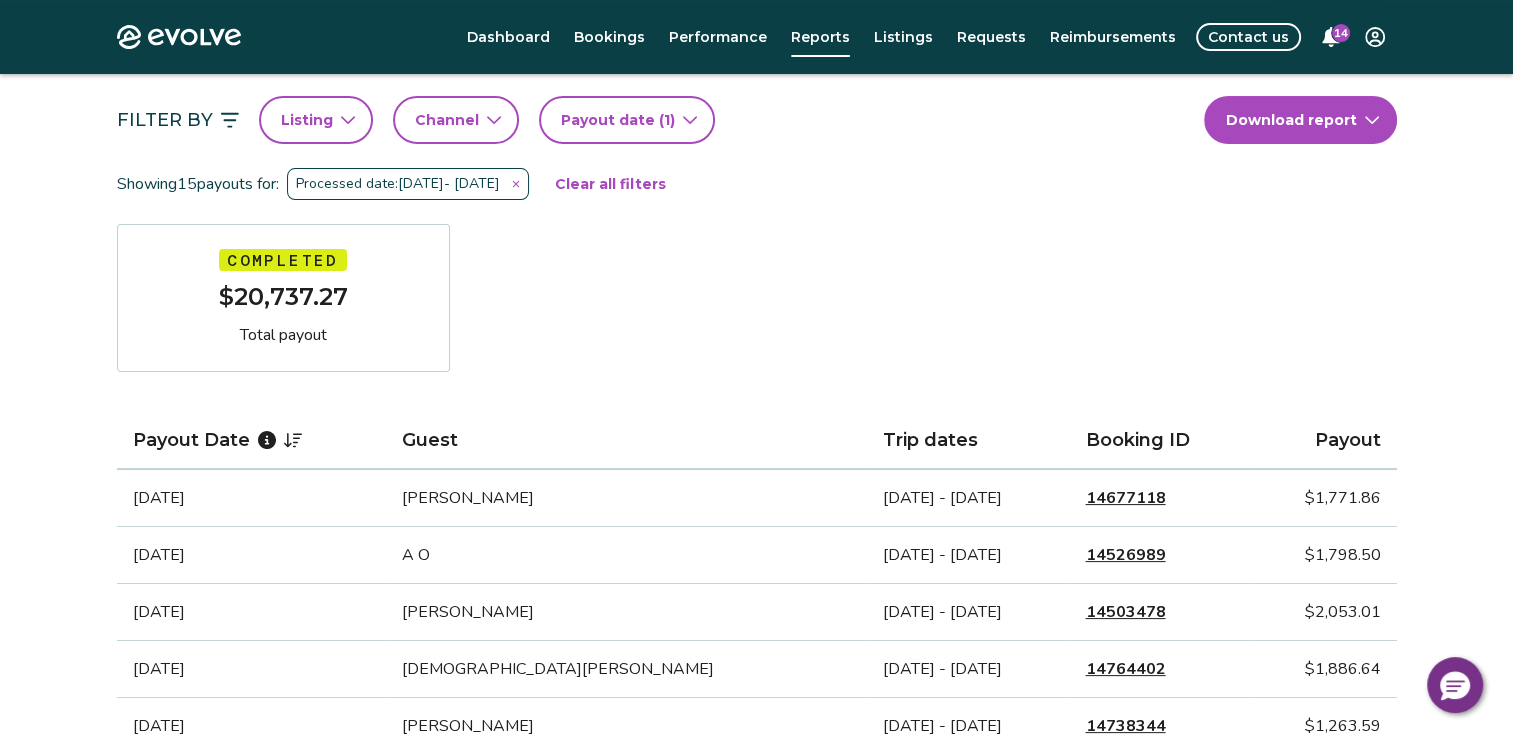click on "Showing  15  payouts   for: Processed date:  [DATE]  -   [DATE] Clear all filters" at bounding box center [757, 184] 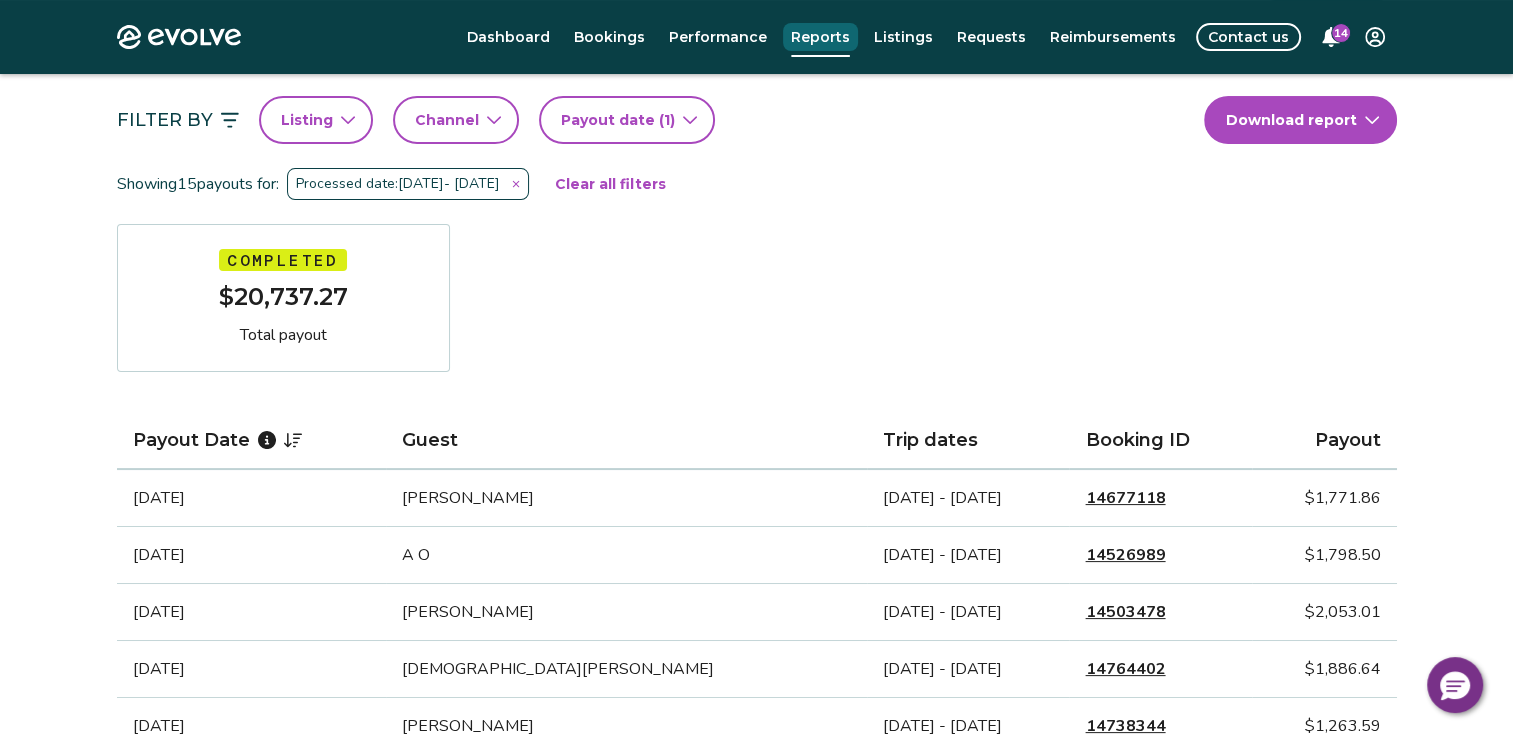 click on "Reports" at bounding box center (820, 37) 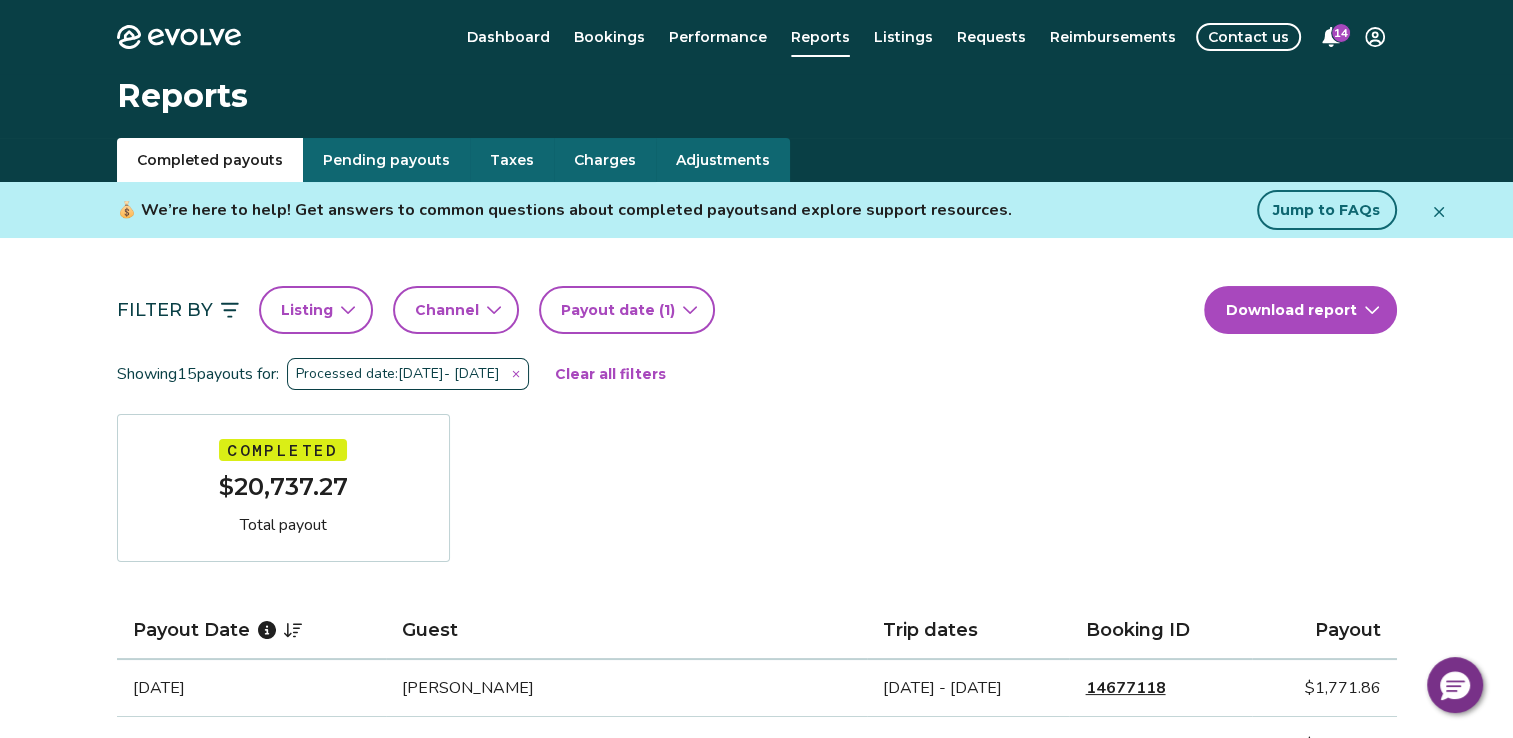 click on "Taxes" at bounding box center (512, 160) 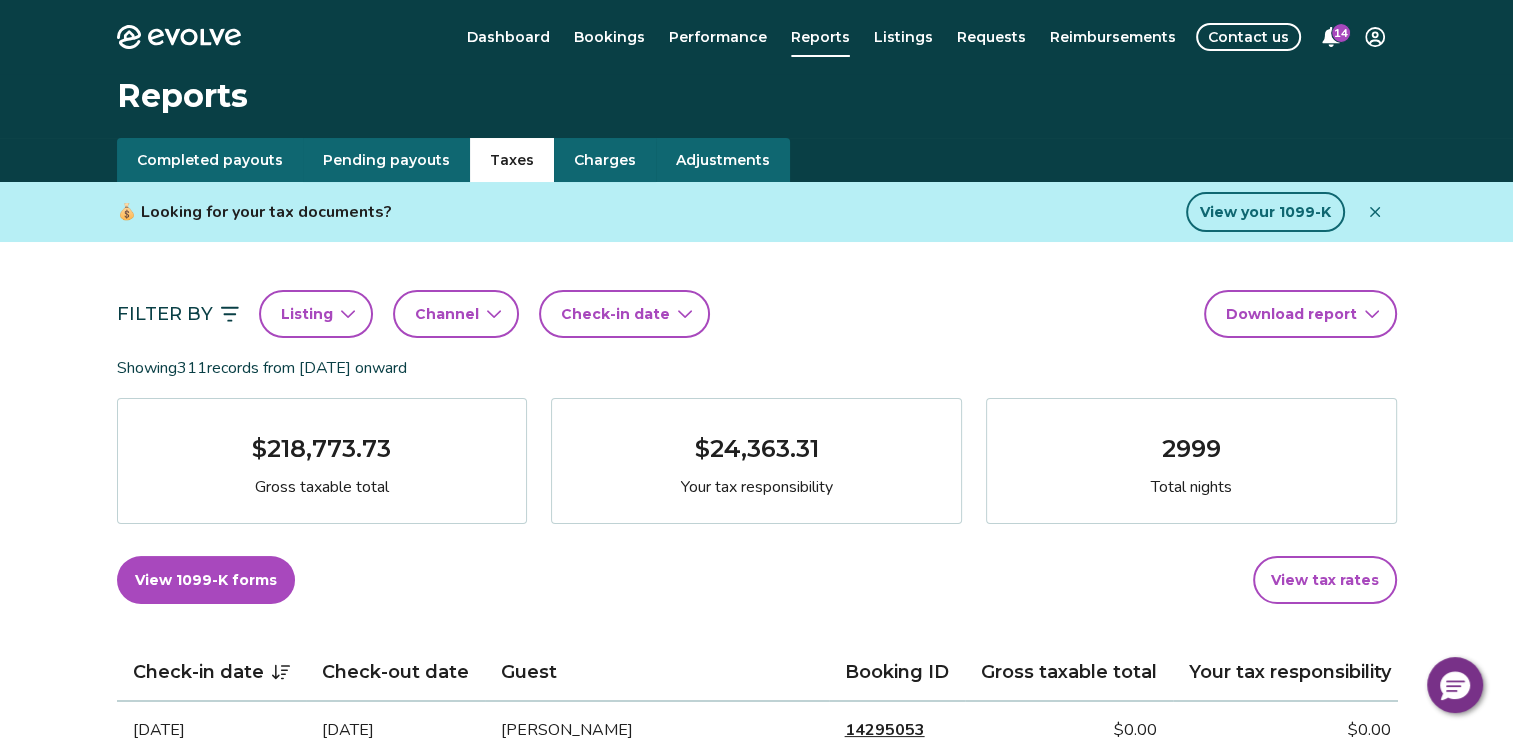 click on "Check-in date" at bounding box center [615, 314] 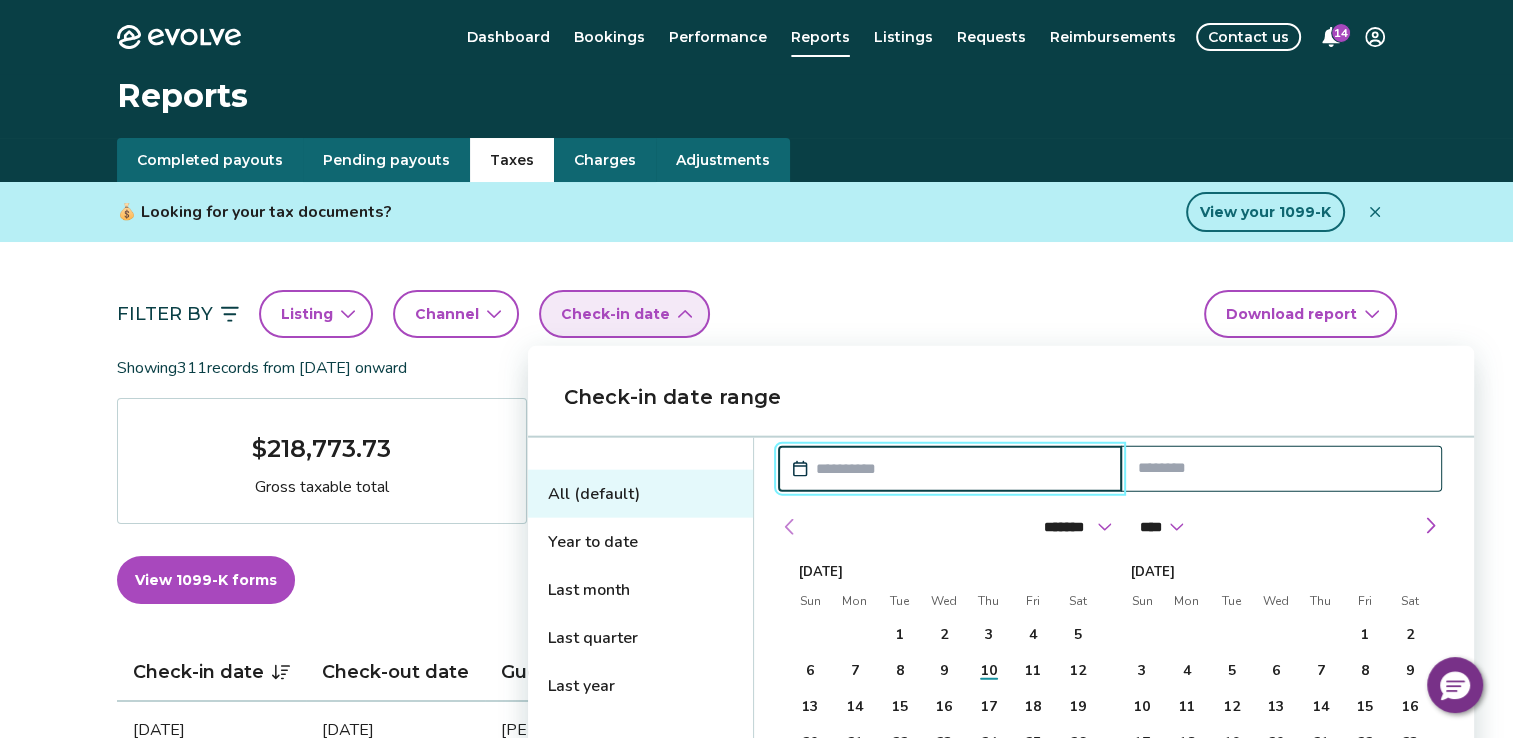 click at bounding box center (790, 527) 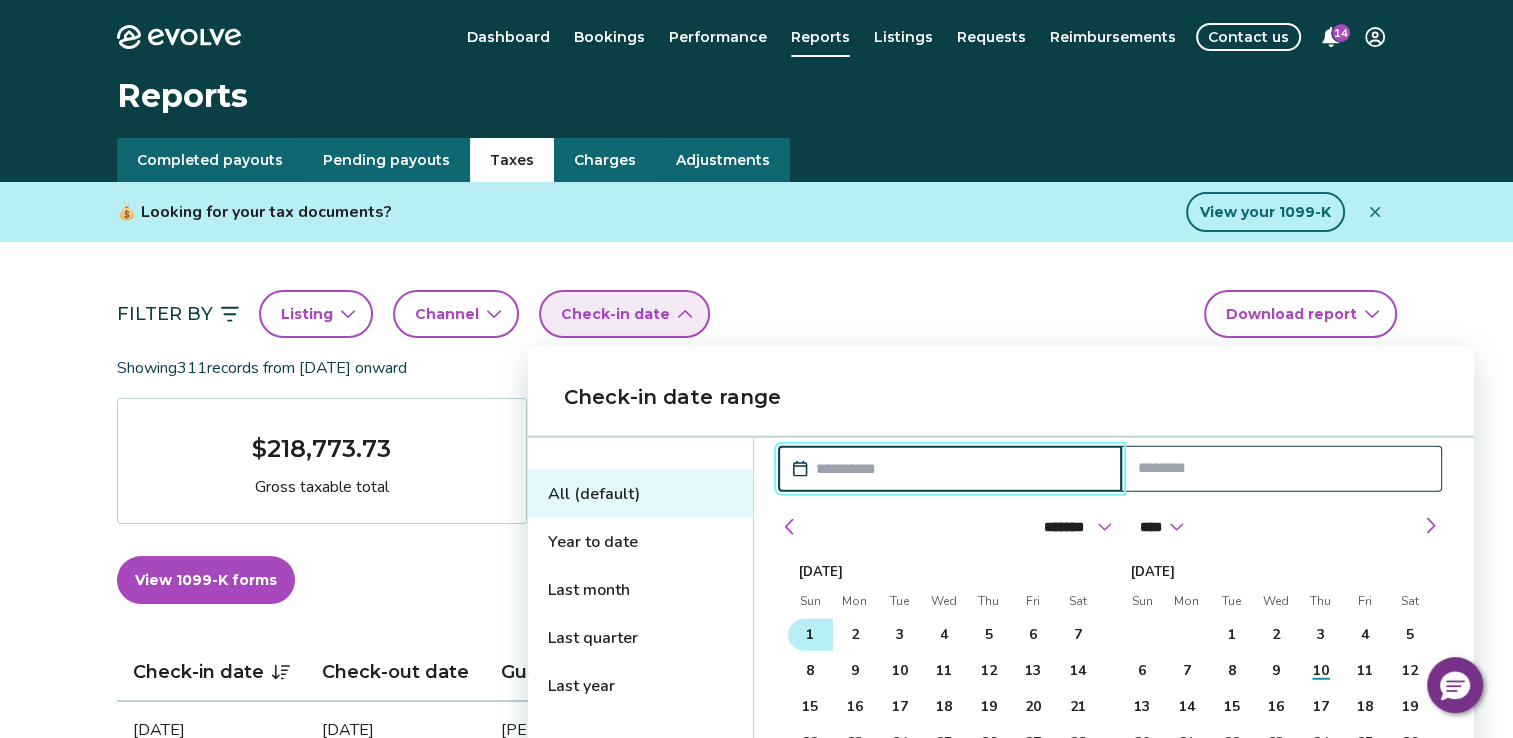 click on "1" at bounding box center (810, 635) 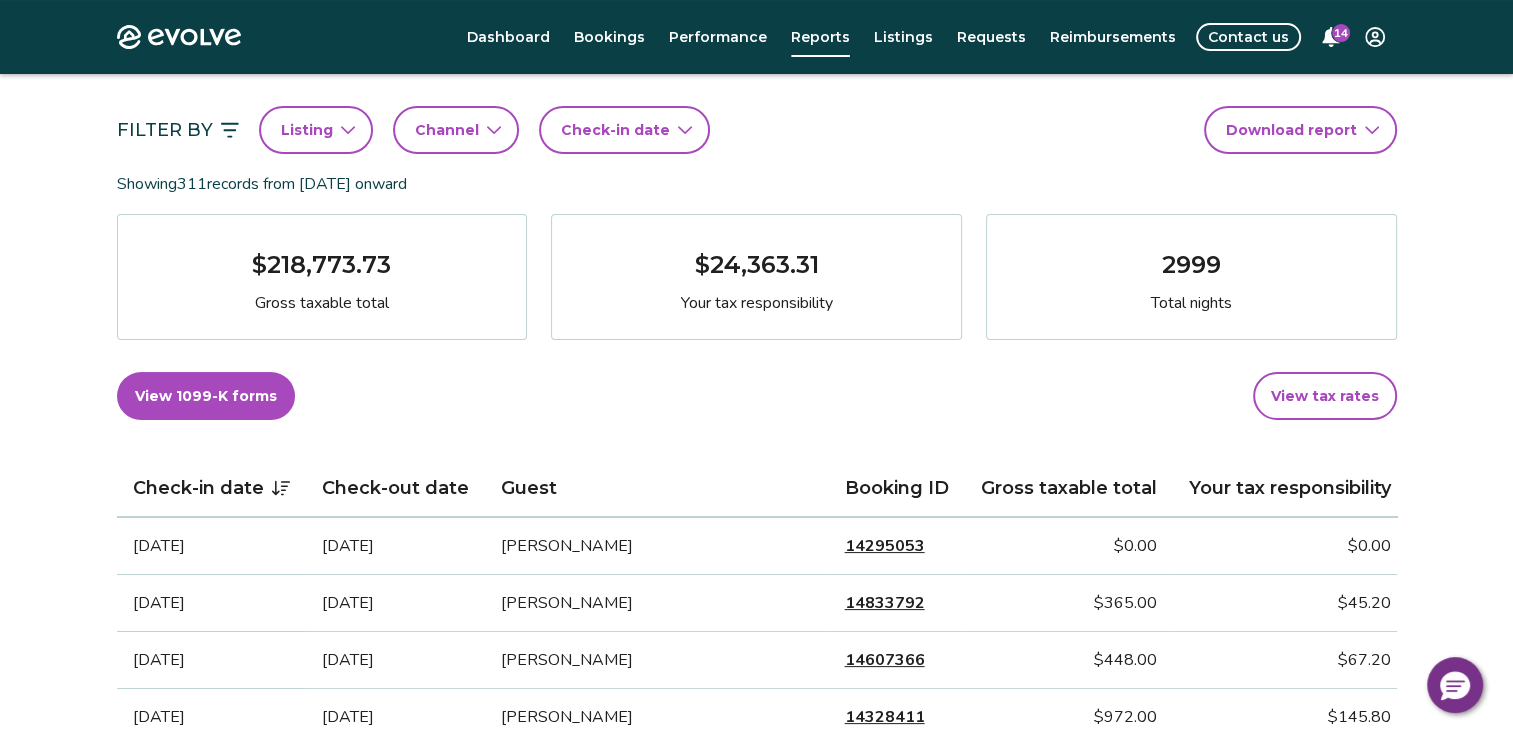 scroll, scrollTop: 203, scrollLeft: 0, axis: vertical 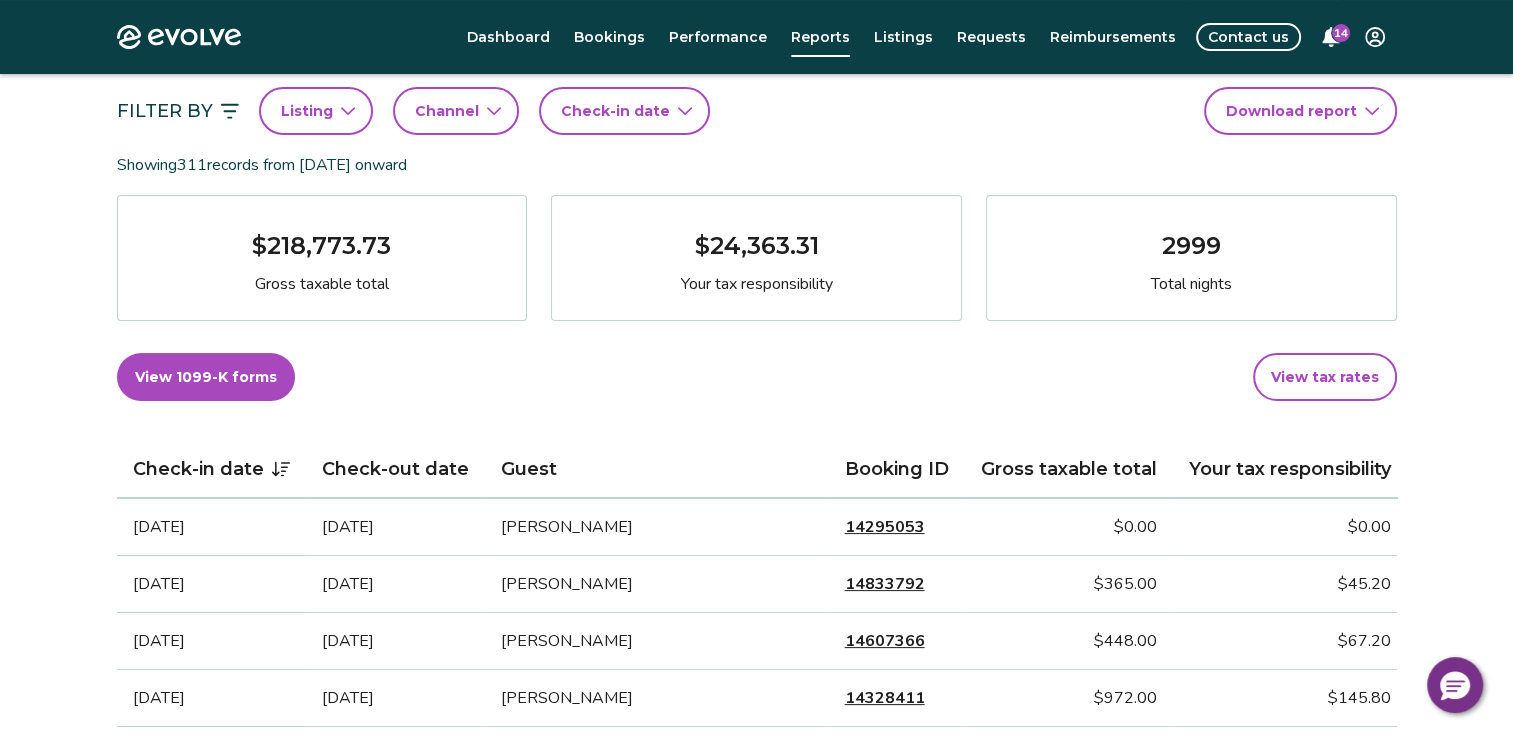 click on "Check-in date" at bounding box center (624, 111) 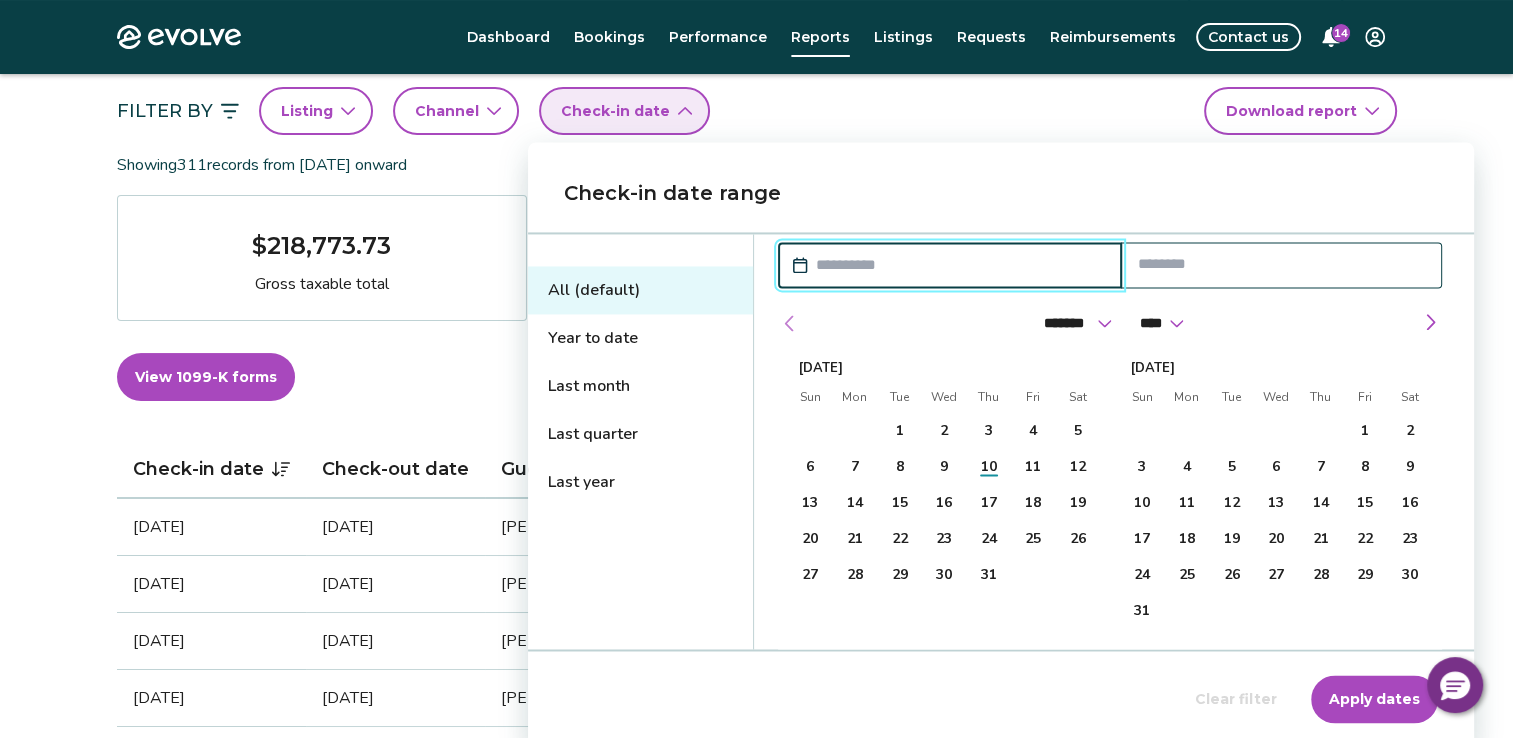 click at bounding box center (790, 323) 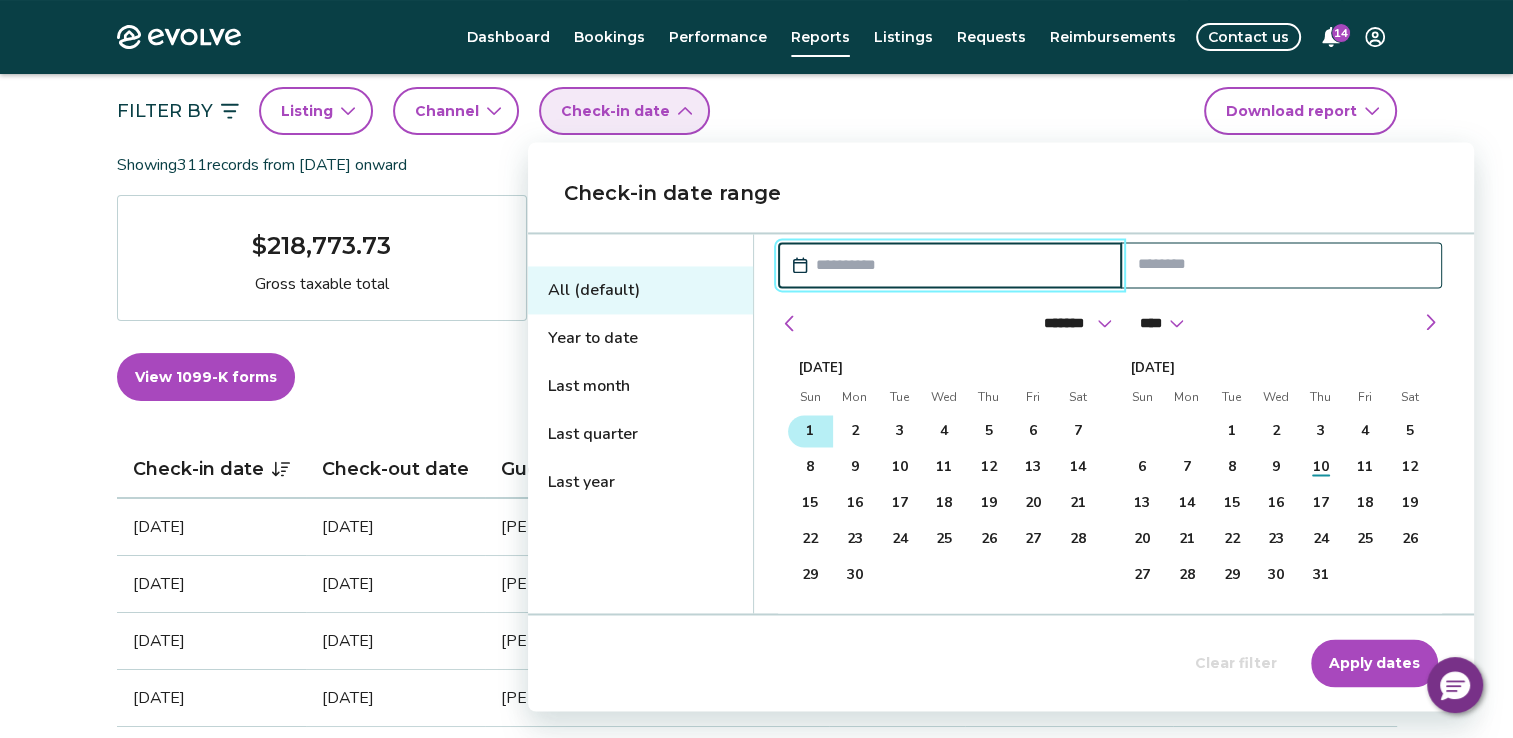 click on "1" at bounding box center [810, 431] 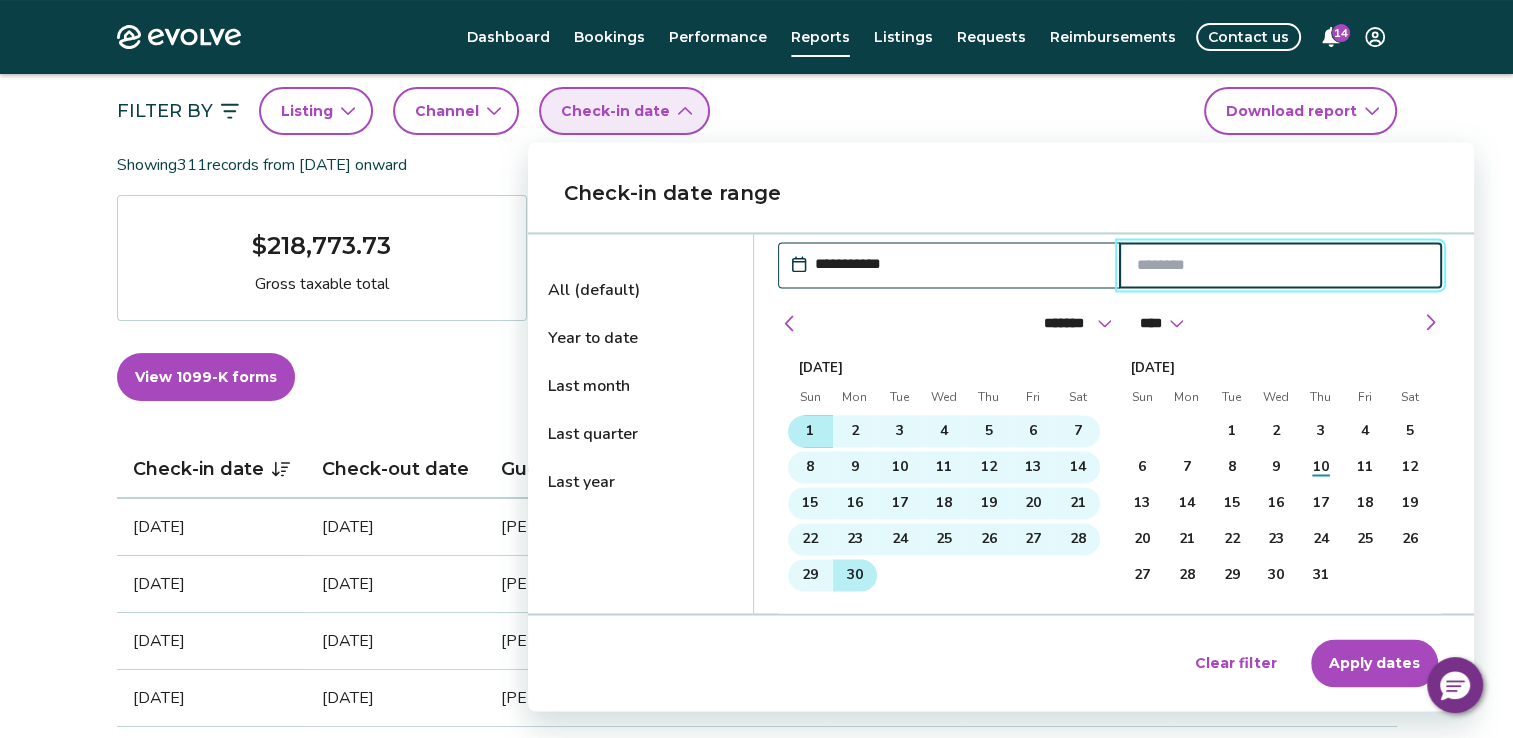 click on "30" at bounding box center [855, 575] 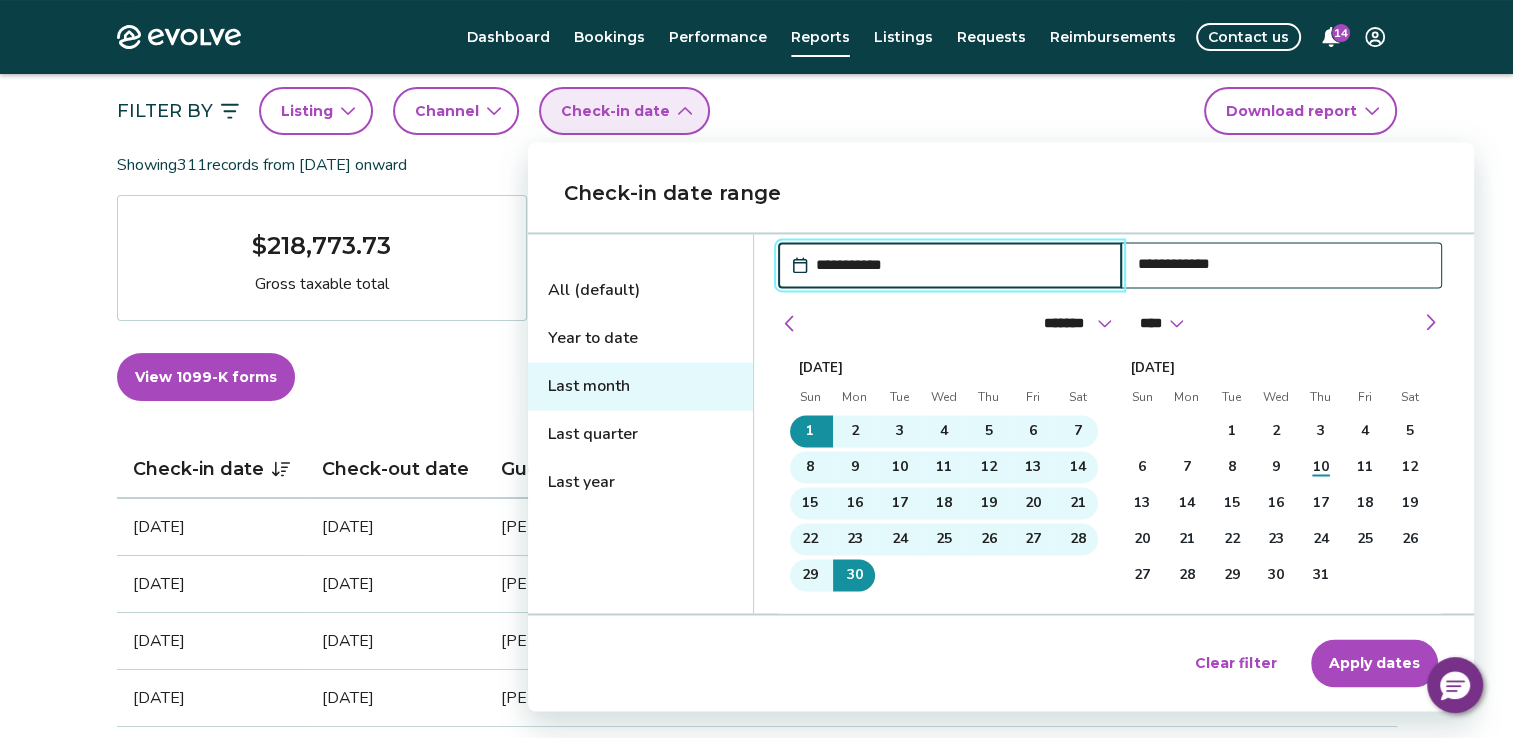 click on "Apply dates" at bounding box center [1374, 663] 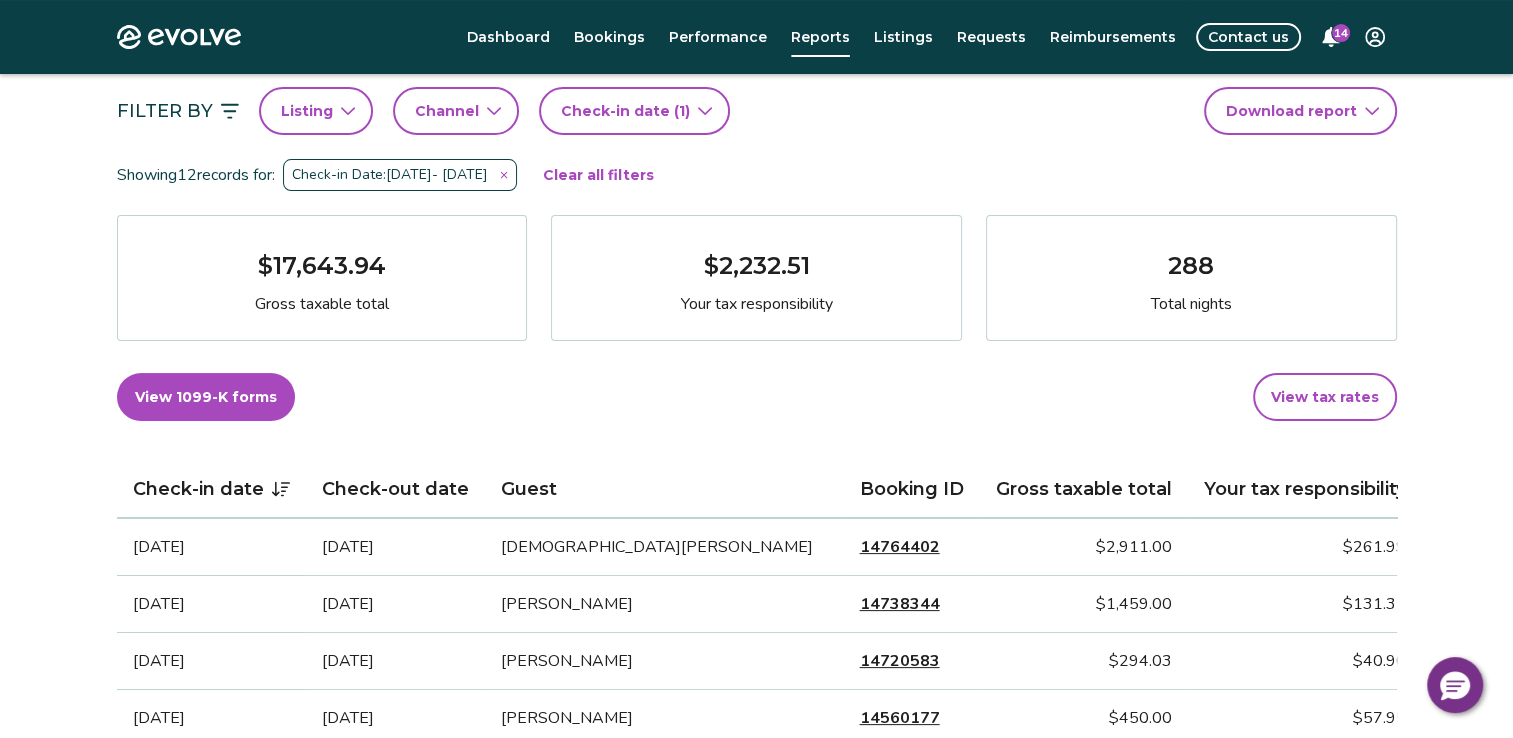 click on "Evolve Dashboard Bookings Performance Reports Listings Requests Reimbursements Contact us 14 Reports Completed payouts Pending payouts Taxes Charges Adjustments 💰 Looking for your tax documents? View your 1099-K Filter By  Listing Channel Check-in date (1) Download   report Showing  12  records   for: Check-in Date:  [DATE]  -   [DATE] Clear all filters $17,643.94 Gross taxable total $2,232.51 Your tax responsibility 288 Total nights View 1099-K forms View tax rates Check-in date Check-out date Guest Booking ID Gross taxable total Your tax responsibility [DATE] [DATE] [DEMOGRAPHIC_DATA][PERSON_NAME] 14764402 $2,911.00 $261.99 [DATE] [DATE] [PERSON_NAME] 14738344 $1,459.00 $131.31 [DATE] [DATE] [PERSON_NAME] 14720583 $294.03 $40.90 [DATE] [DATE] [PERSON_NAME] 14560177 $450.00 $57.95 [DATE] [DATE] [PERSON_NAME] 14709778 $1,983.91 $178.56 [DATE] [DATE] [PERSON_NAME] 14586321 $4,935.00 $740.25 [DATE] [DATE] 14445261 $629.00" at bounding box center (756, 907) 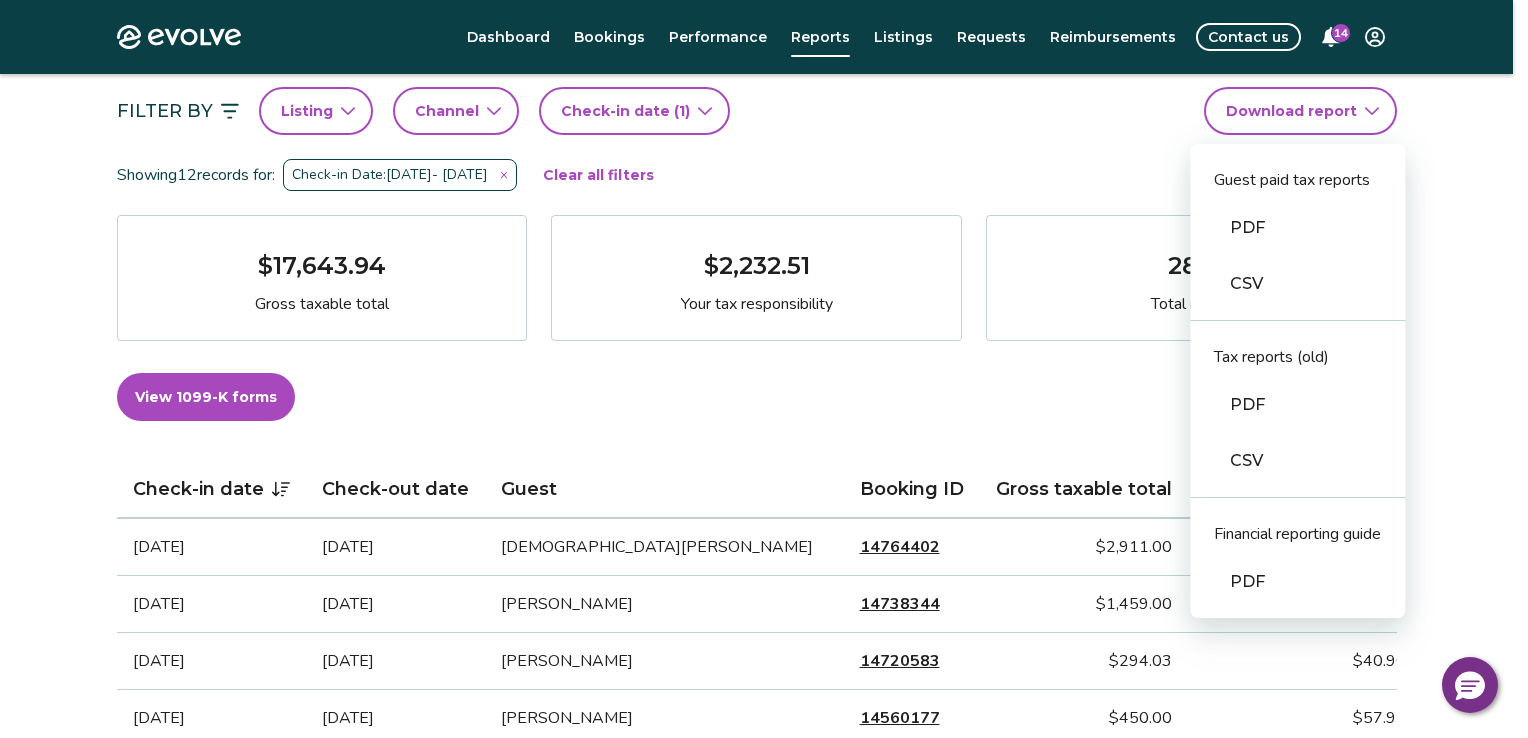 click on "CSV" at bounding box center [1297, 461] 